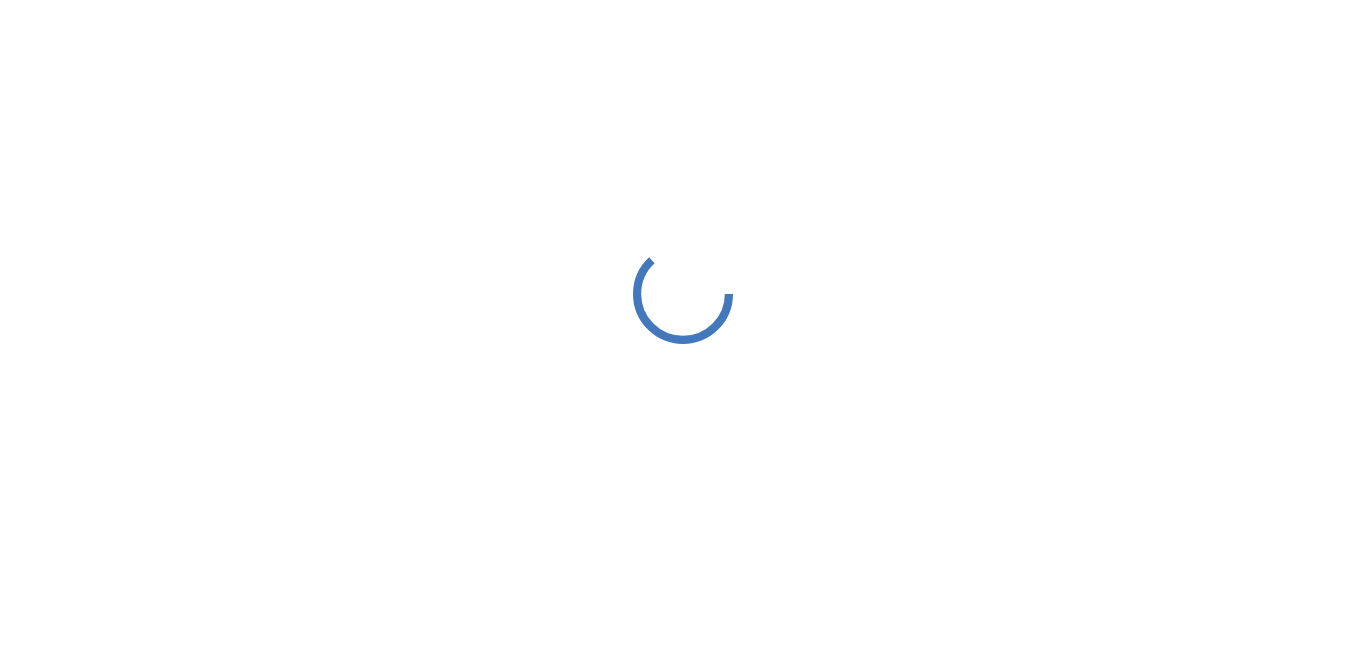 scroll, scrollTop: 0, scrollLeft: 0, axis: both 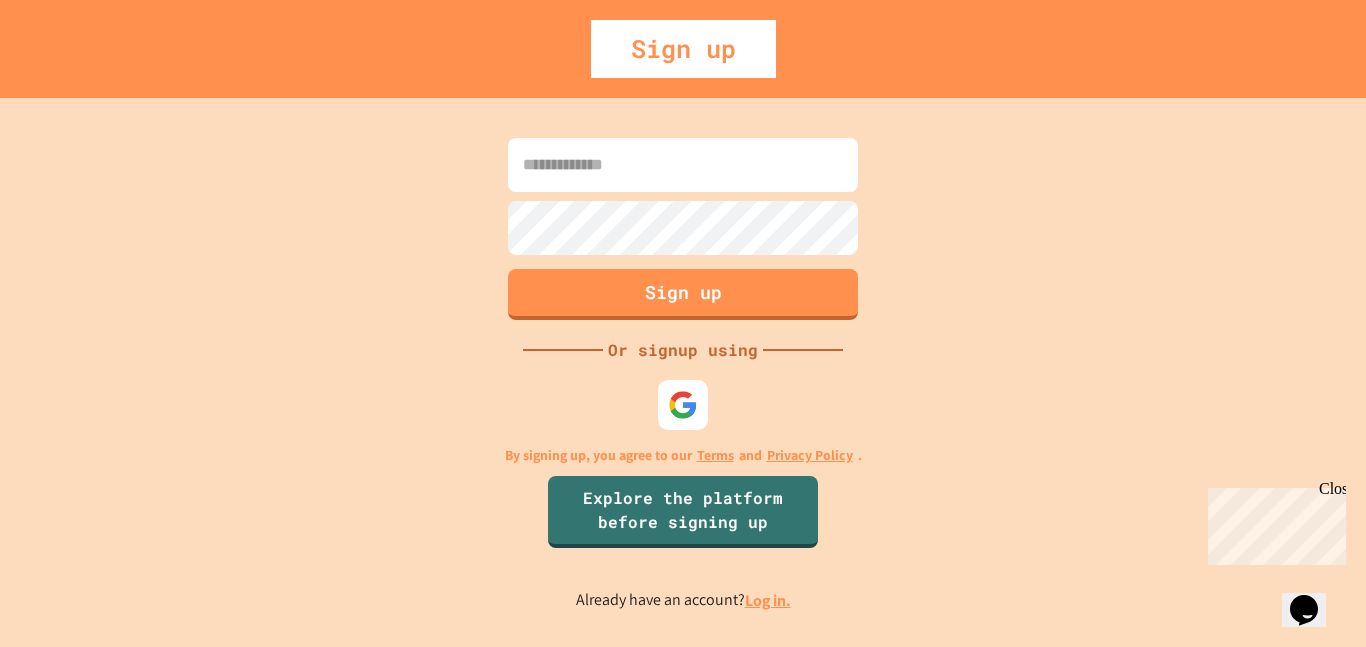 click at bounding box center [683, 165] 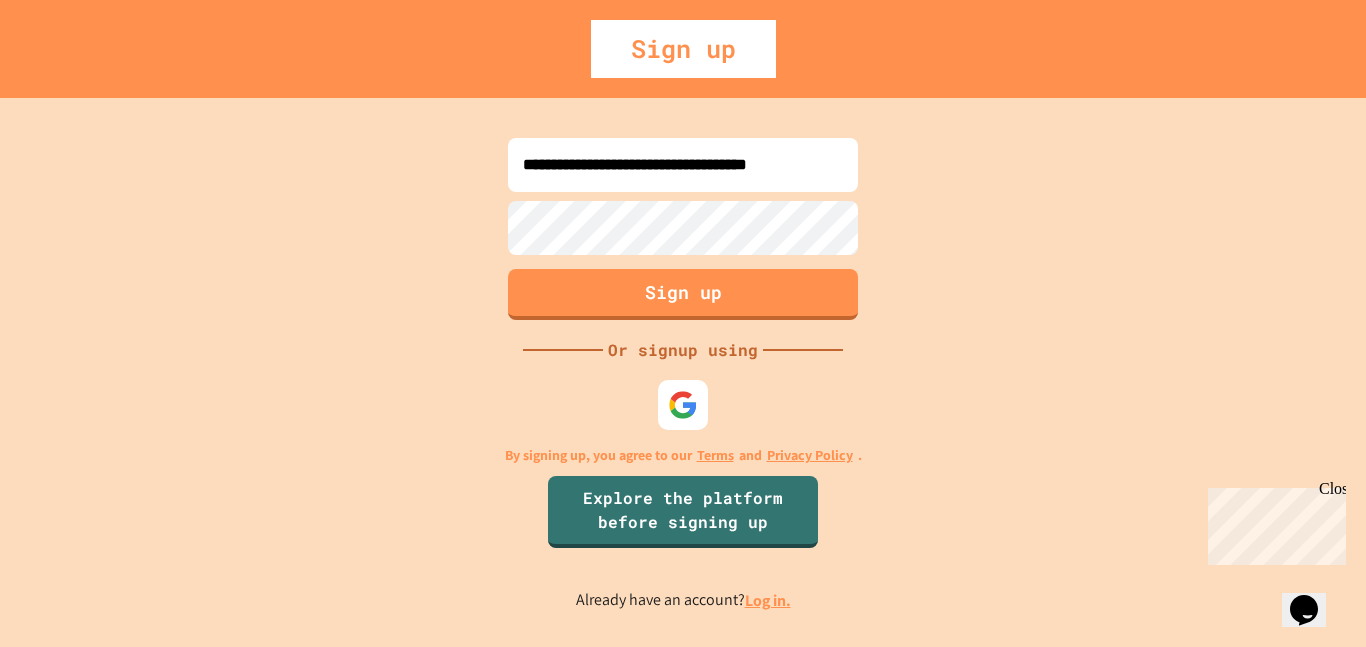 scroll, scrollTop: 0, scrollLeft: 35, axis: horizontal 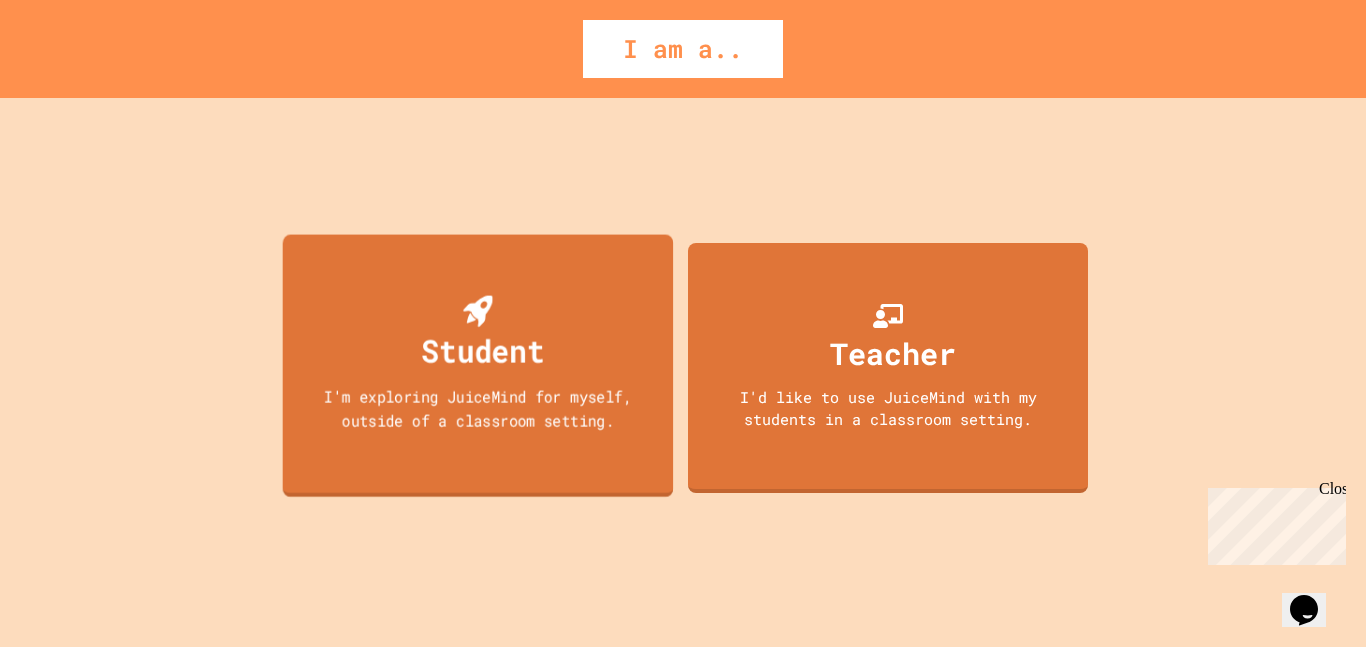 click on "Student I'm exploring JuiceMind for myself, outside of a classroom setting." at bounding box center (478, 365) 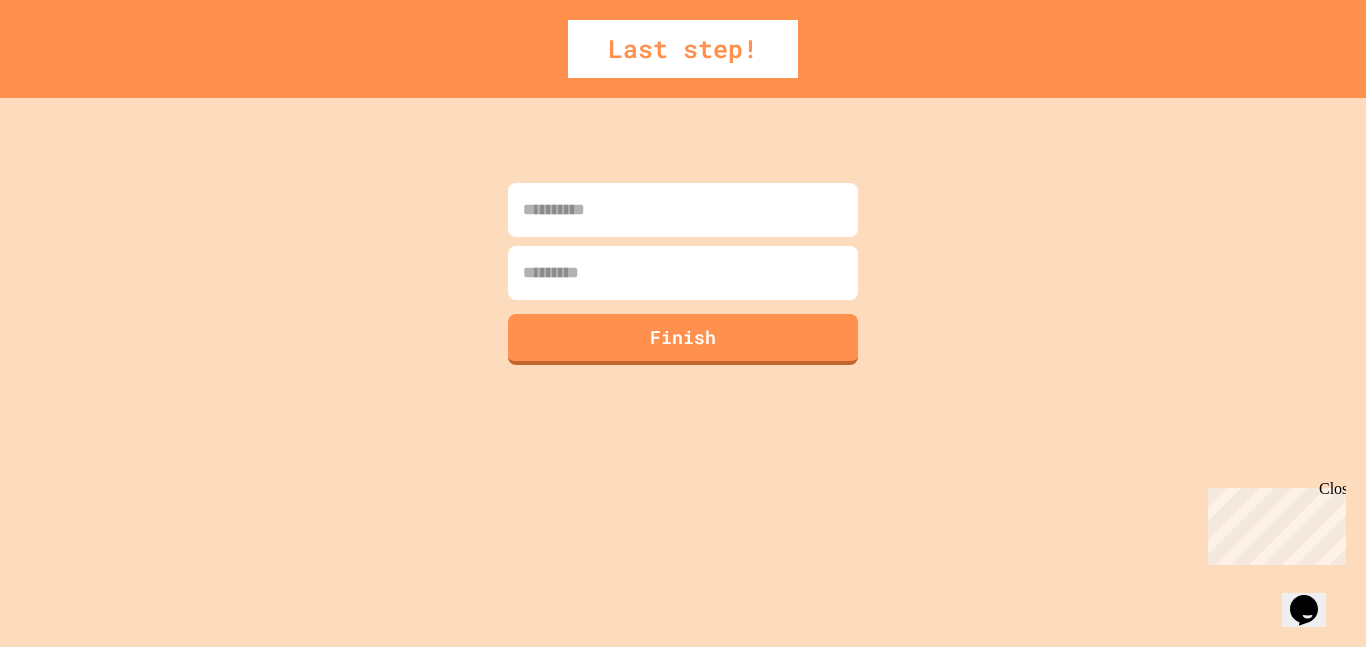 click at bounding box center [683, 210] 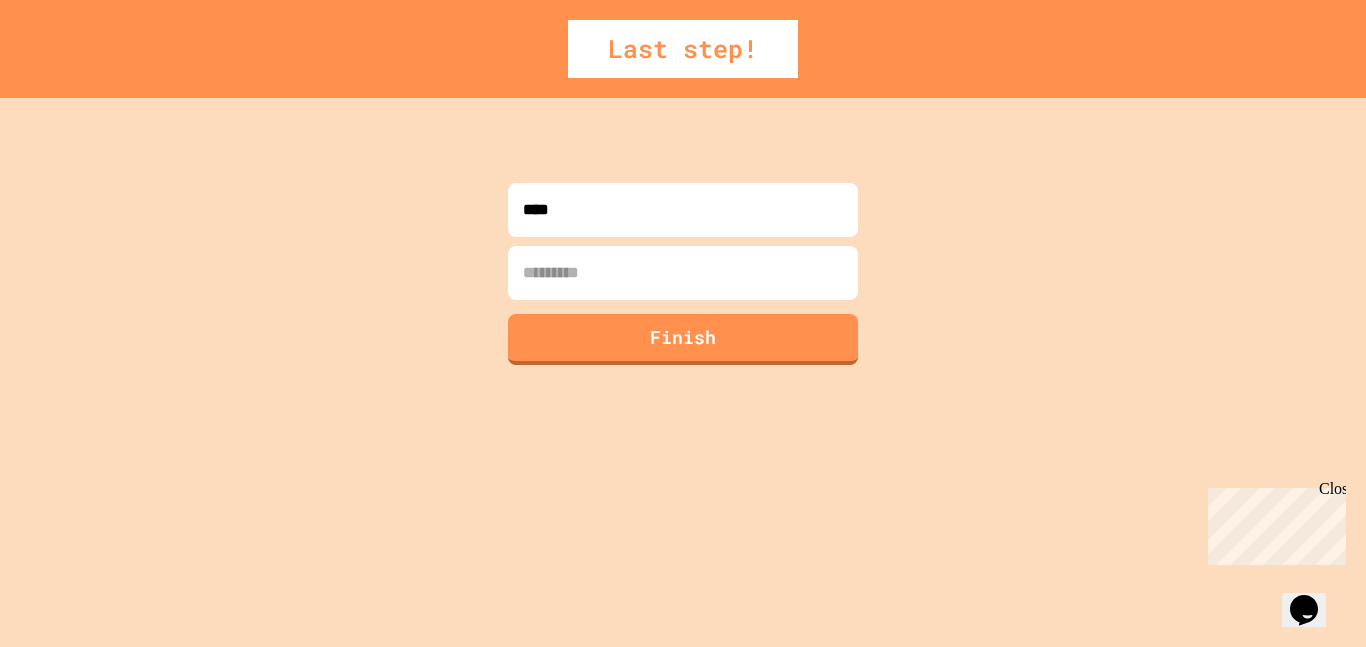 type on "****" 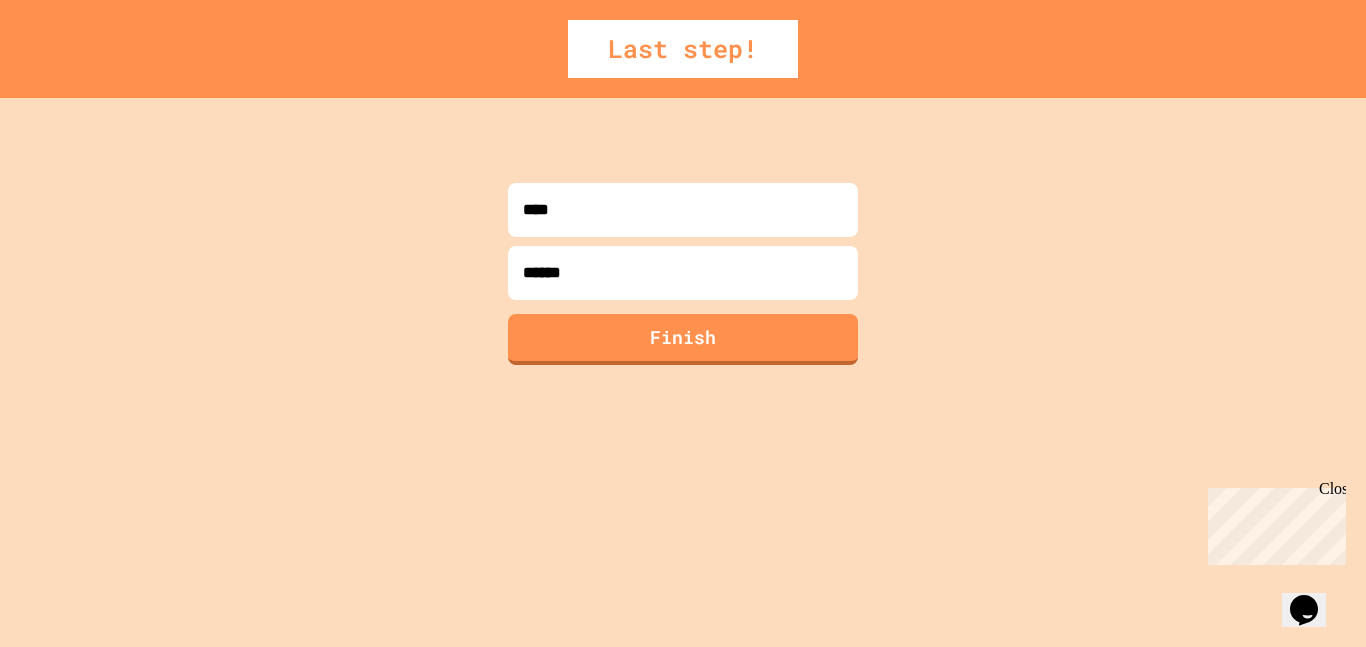 type on "*******" 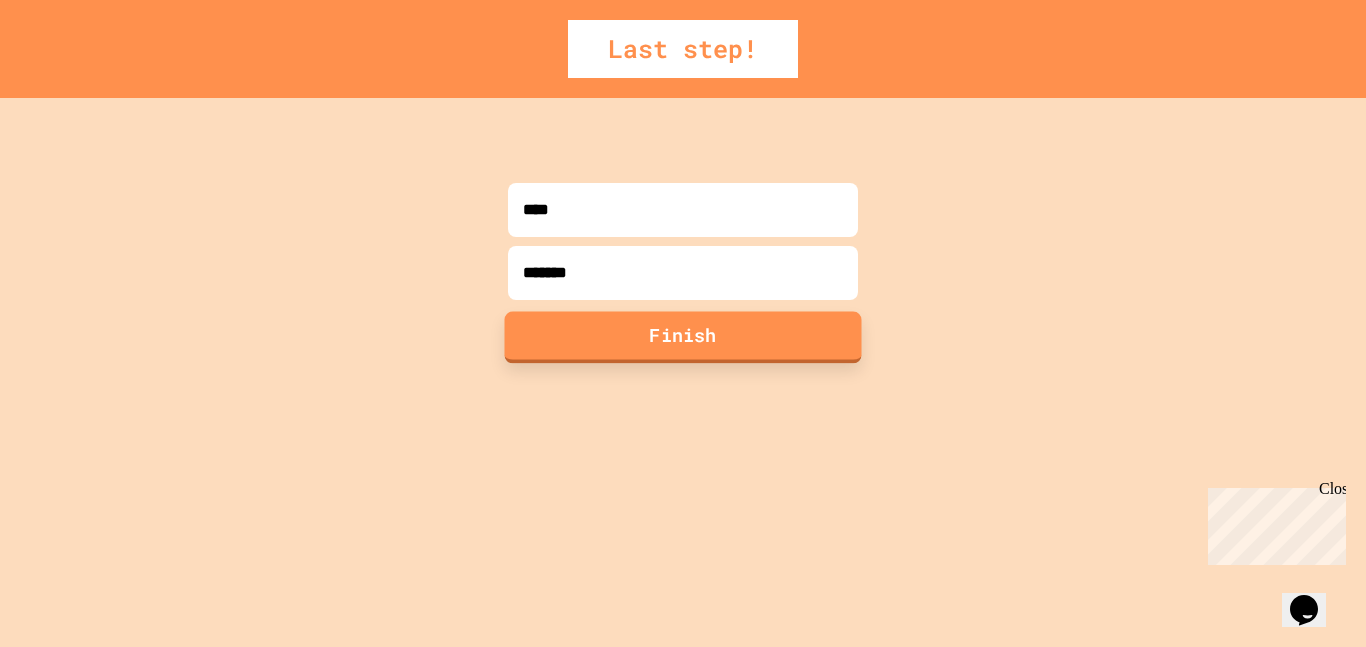 click on "Finish" at bounding box center [683, 337] 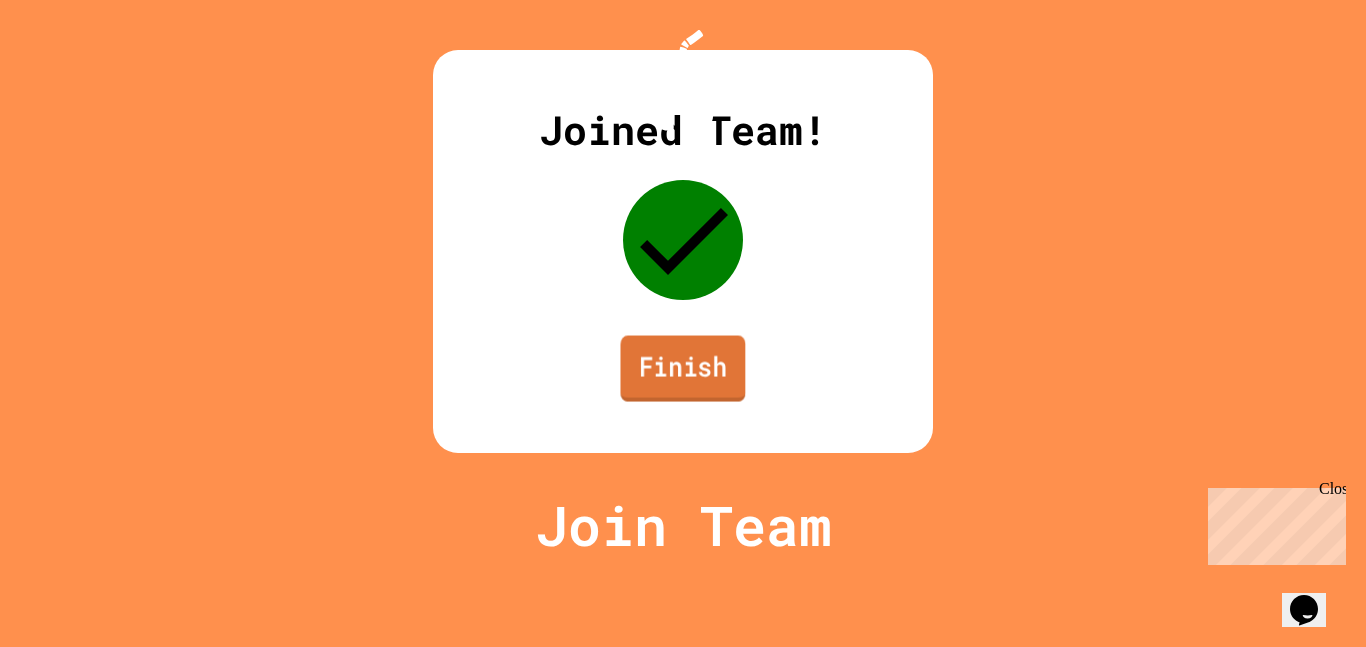 click on "Finish" at bounding box center (682, 369) 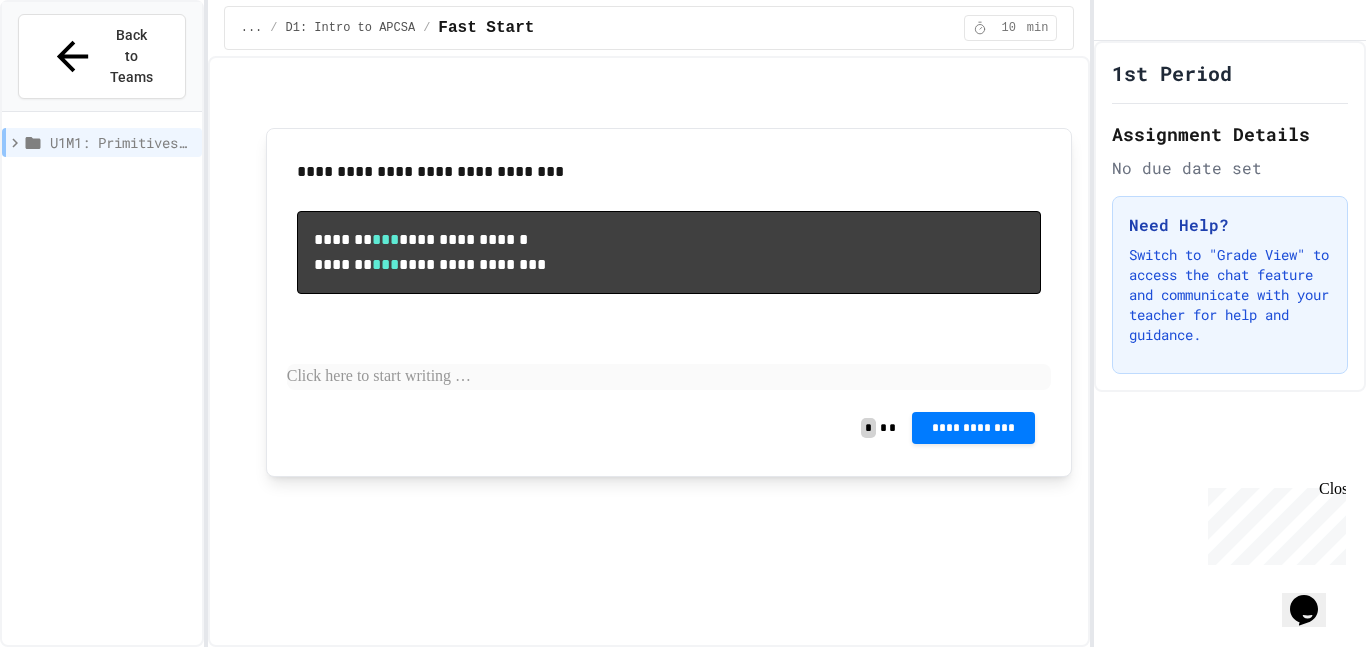 click on "U1M1: Primitives, Variables, Basic I/O" at bounding box center (122, 142) 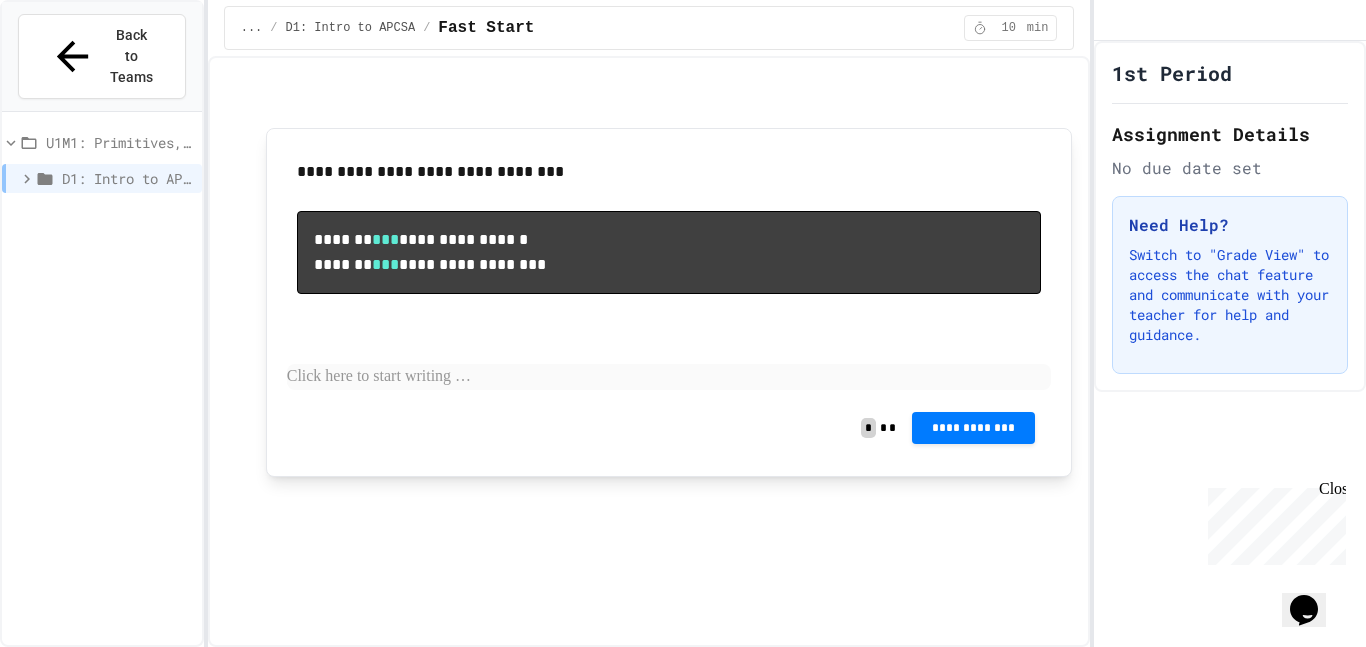 click on "D1: Intro to APCSA" at bounding box center (128, 178) 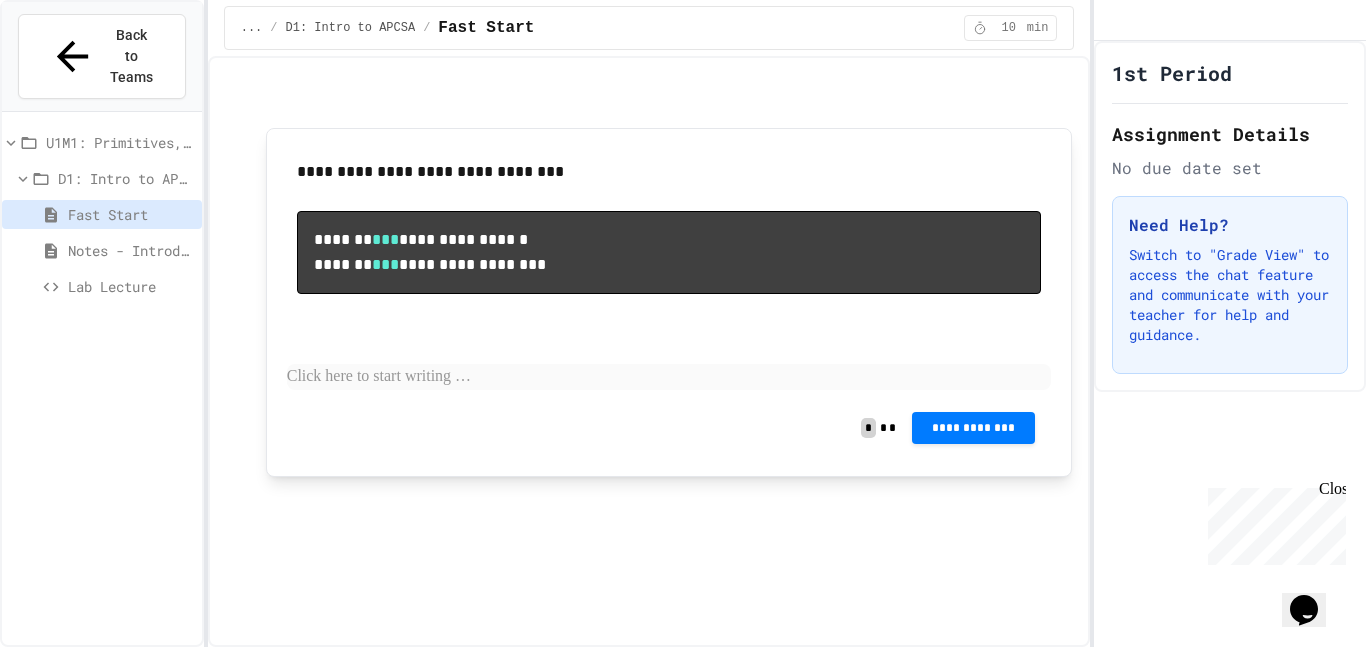 click on "Notes - Introduction to Java Programming" at bounding box center (131, 250) 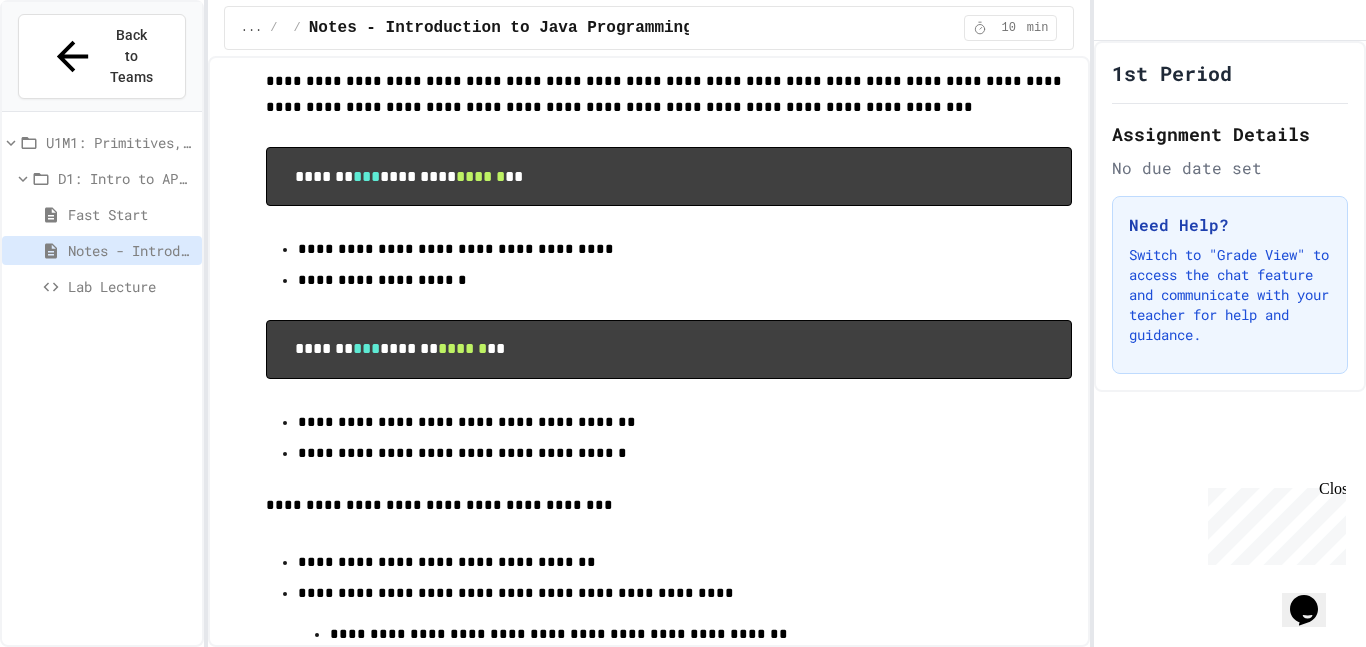 scroll, scrollTop: 702, scrollLeft: 0, axis: vertical 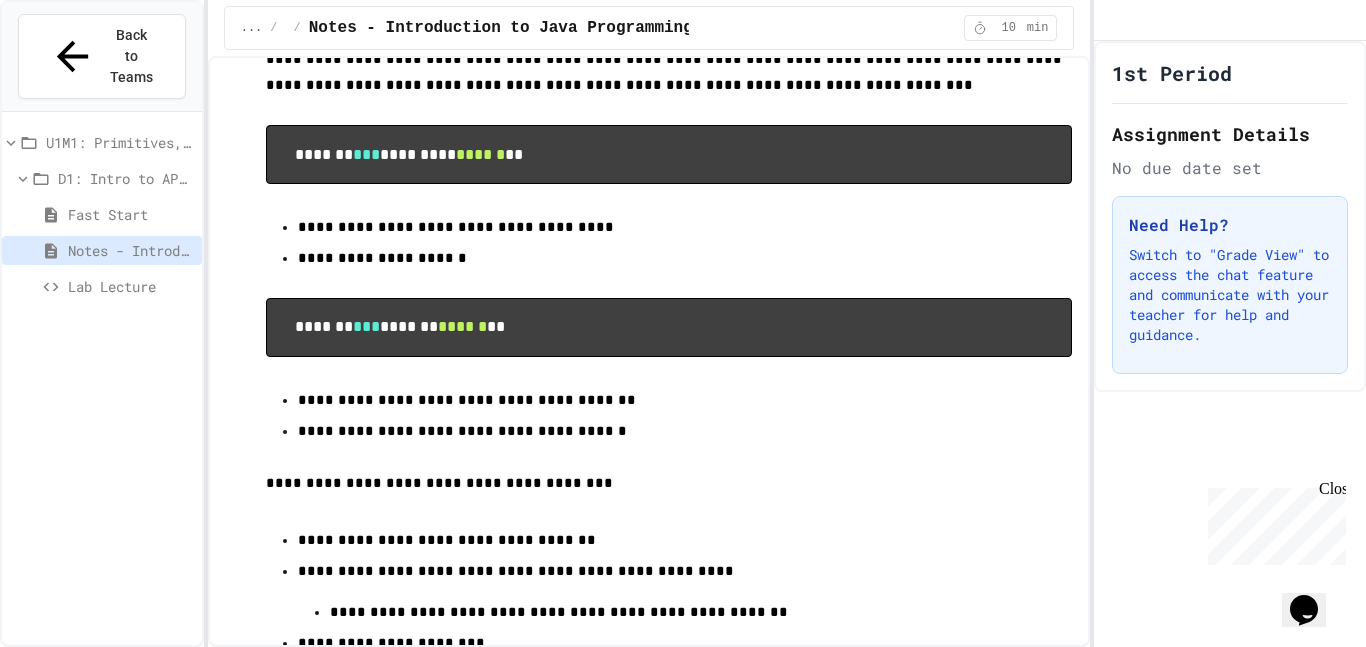 click on "Lab Lecture" at bounding box center (131, 286) 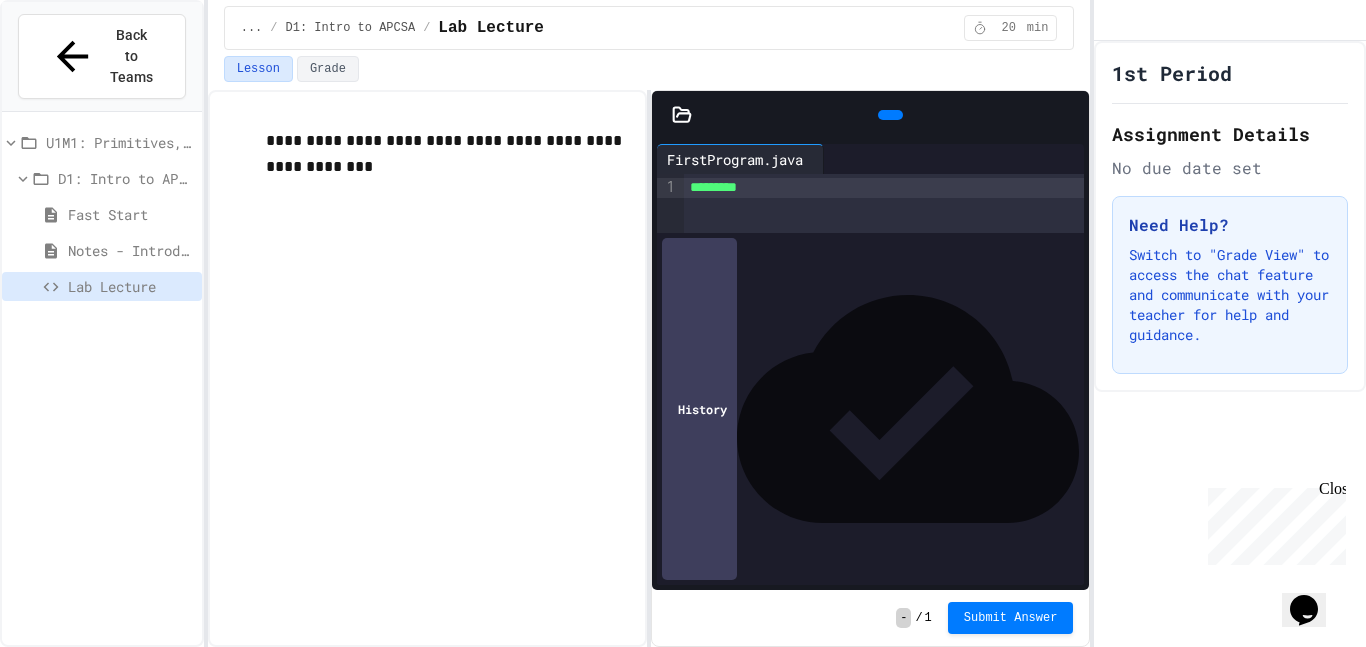 click on "*********" at bounding box center (884, 188) 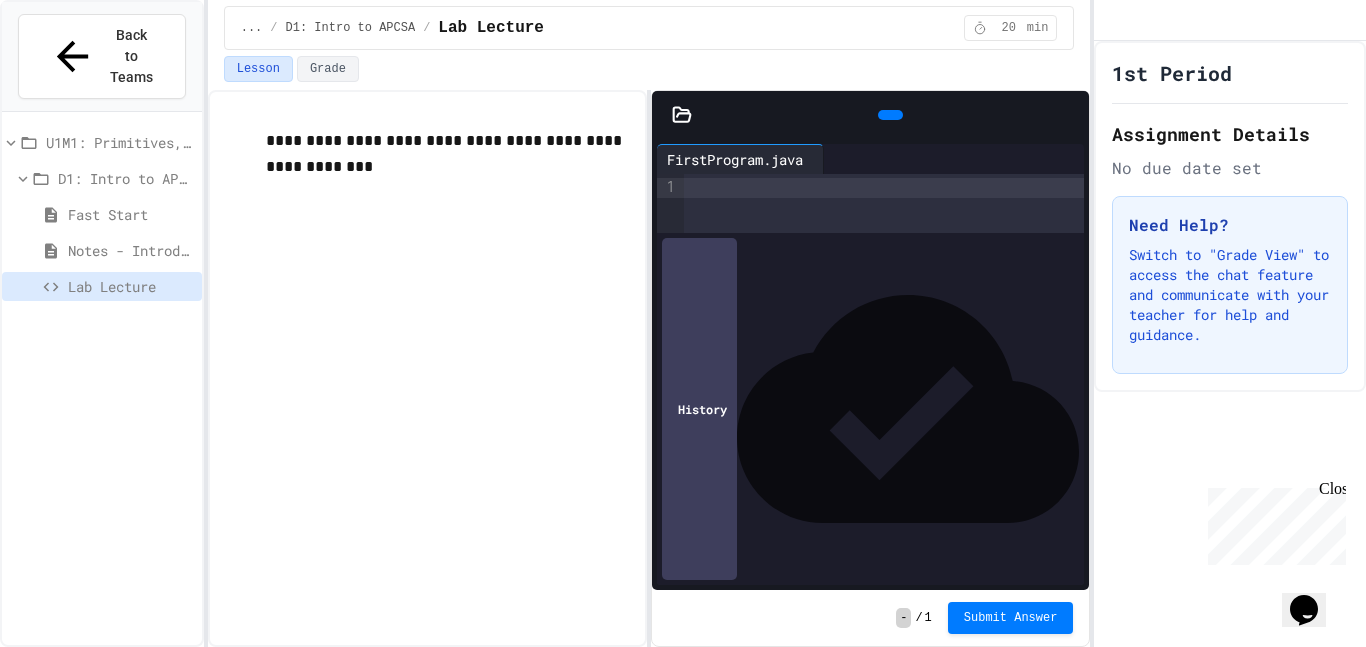 click on "Notes - Introduction to Java Programming" at bounding box center [102, 250] 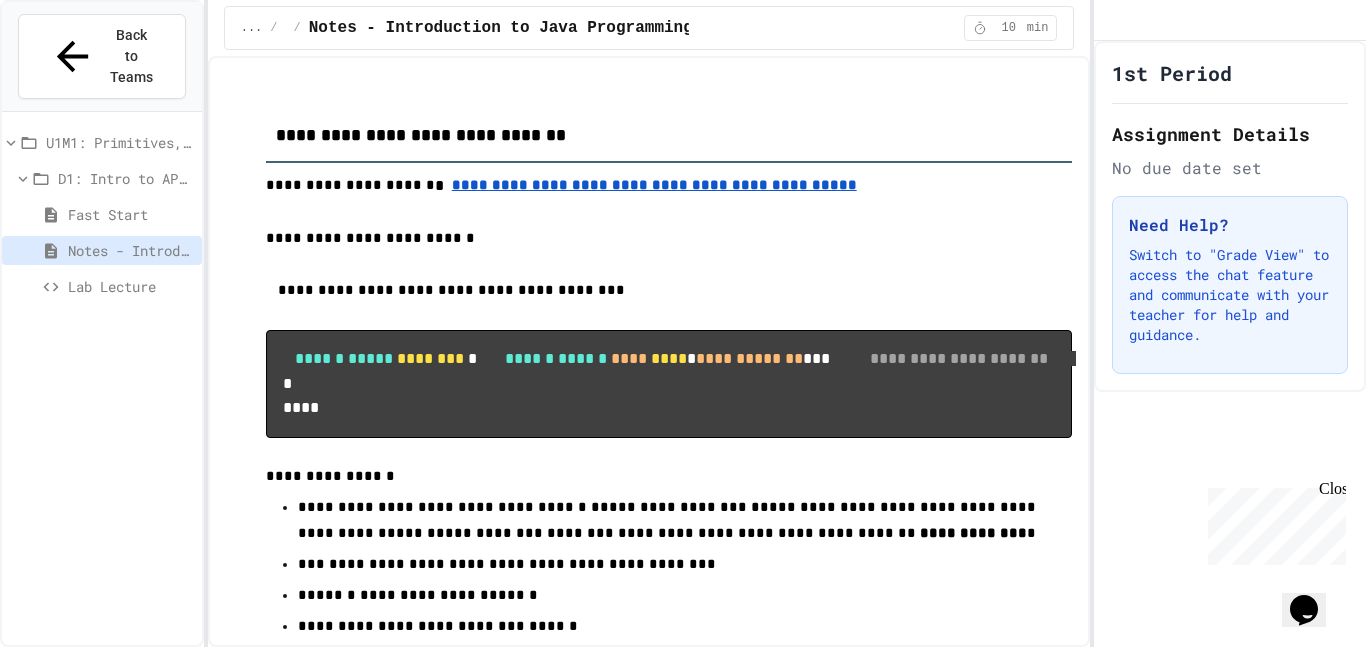 click on "Fast Start" at bounding box center [131, 214] 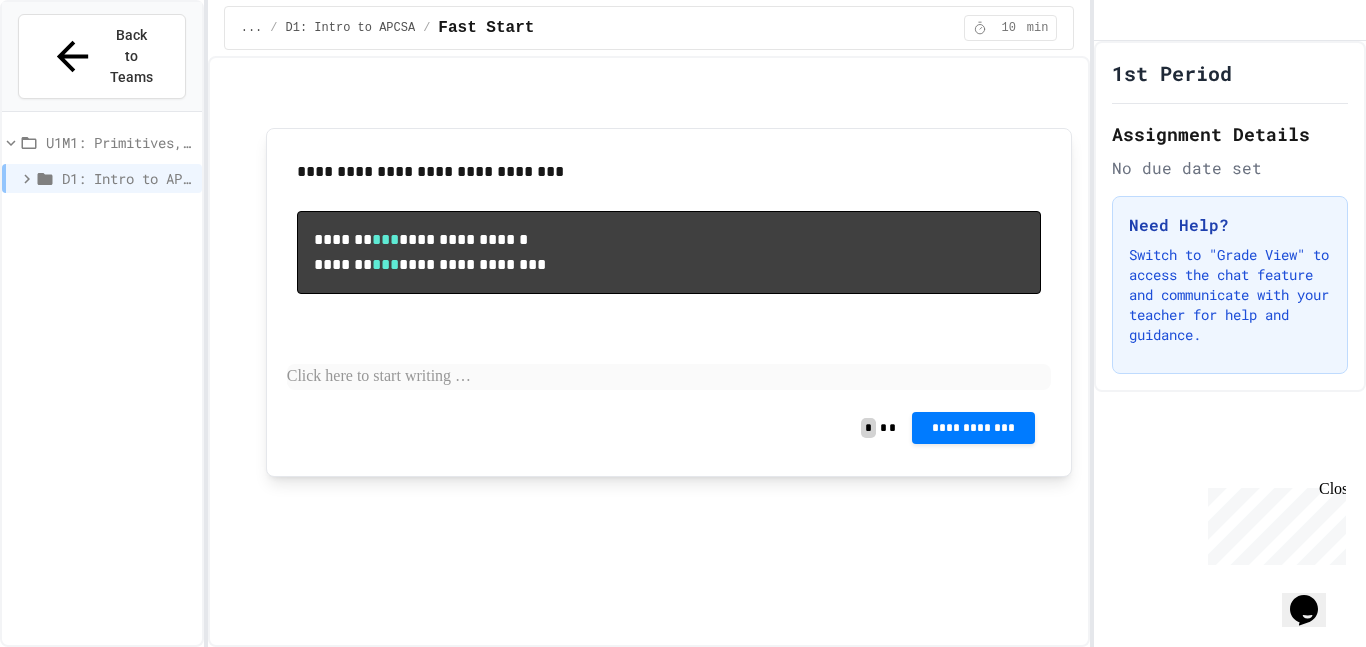 click on "U1M1: Primitives, Variables, Basic I/O" at bounding box center (120, 142) 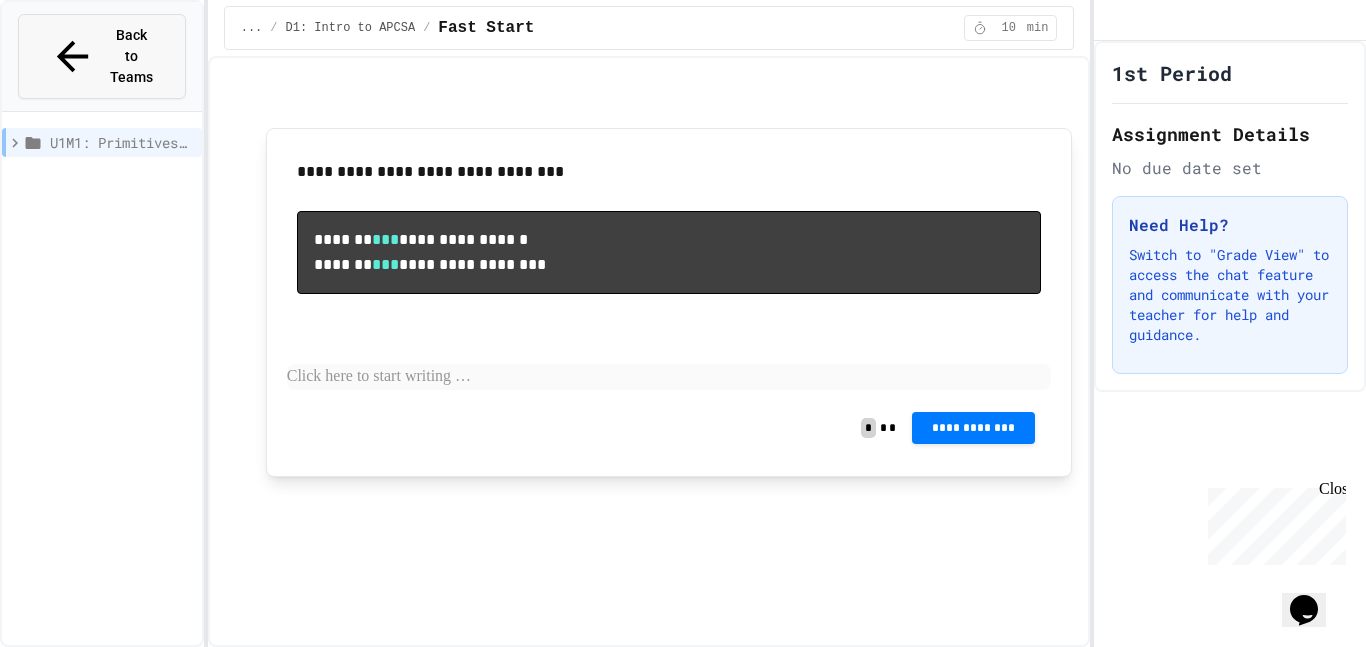 click on "Back to Teams" at bounding box center (102, 56) 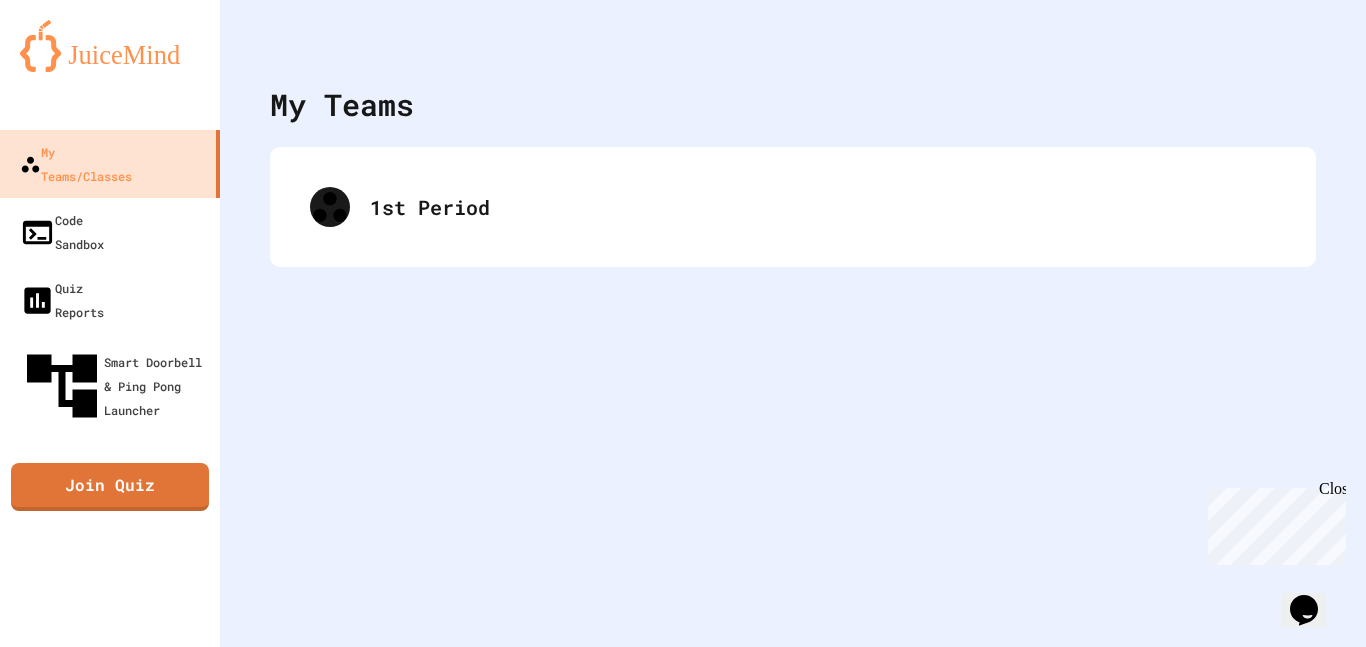 click at bounding box center (110, 46) 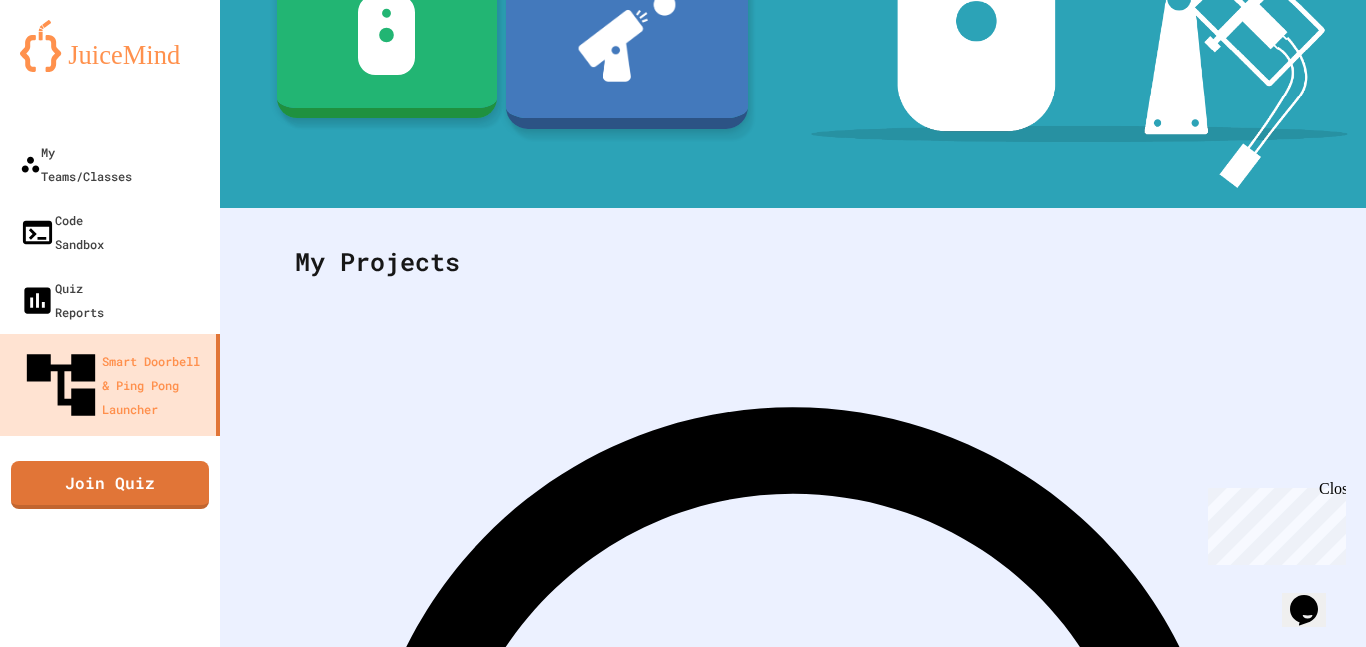 scroll, scrollTop: 0, scrollLeft: 0, axis: both 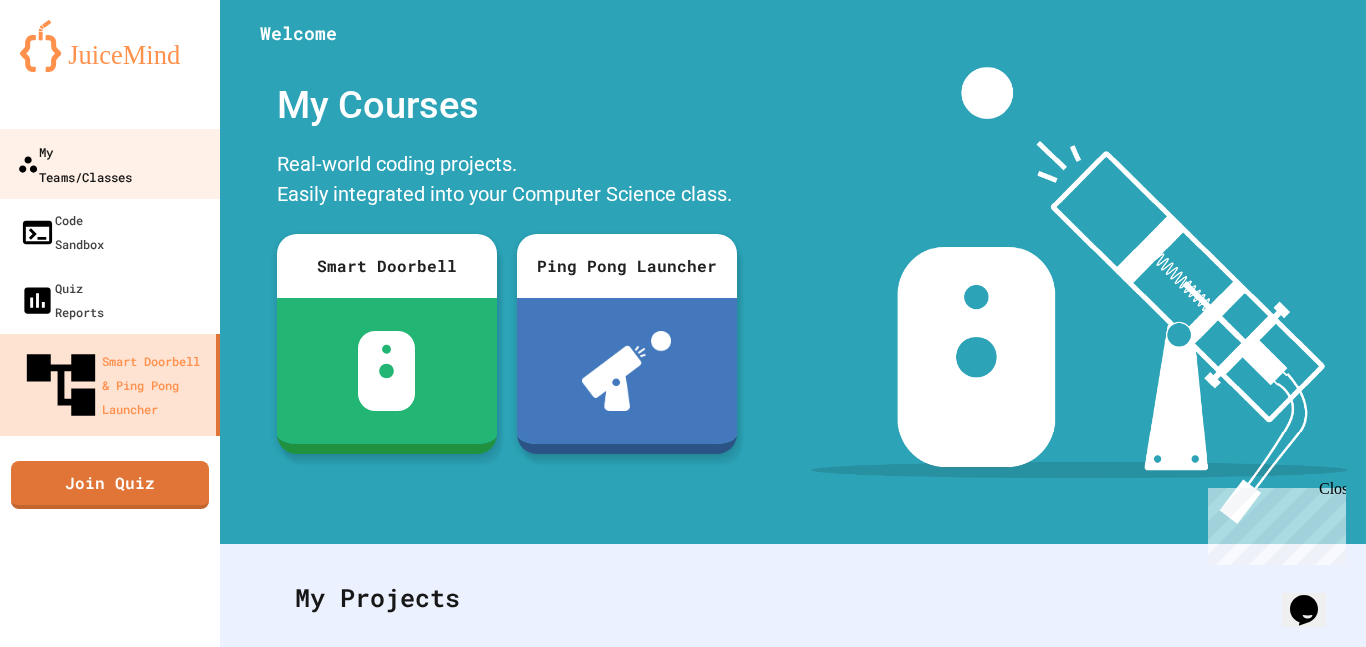 click on "My Teams/Classes" at bounding box center [110, 164] 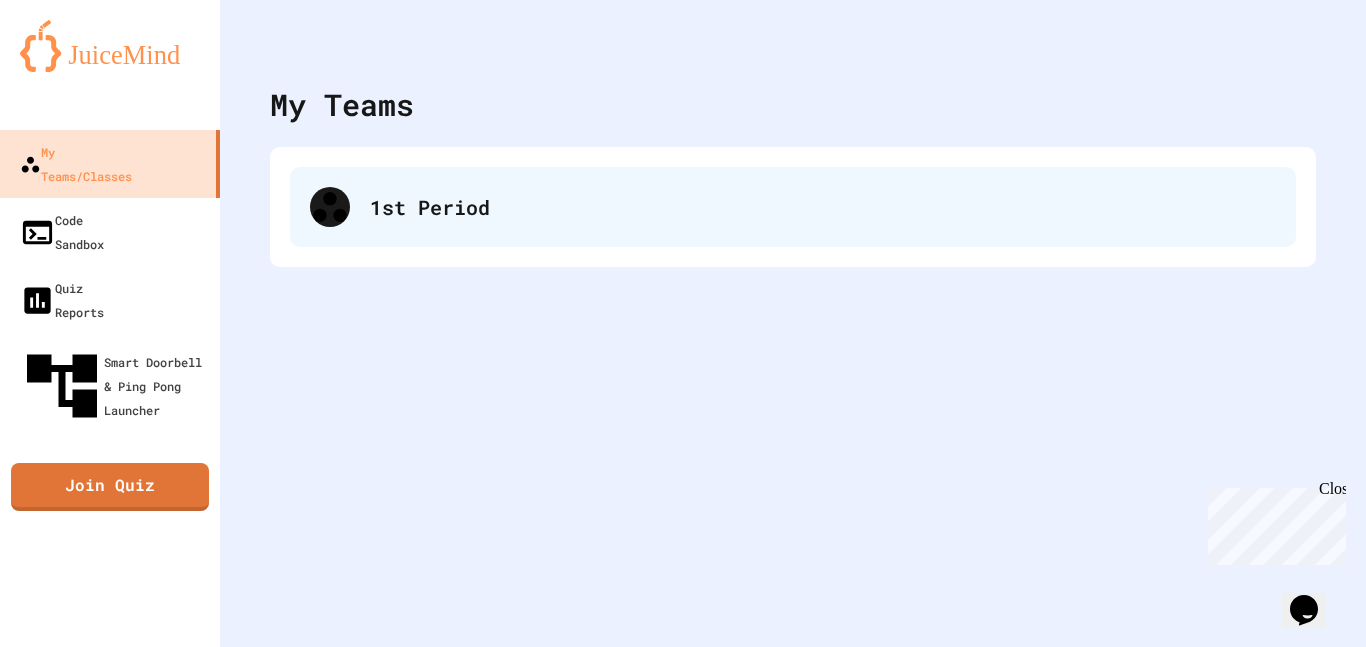 click on "1st Period" at bounding box center [823, 207] 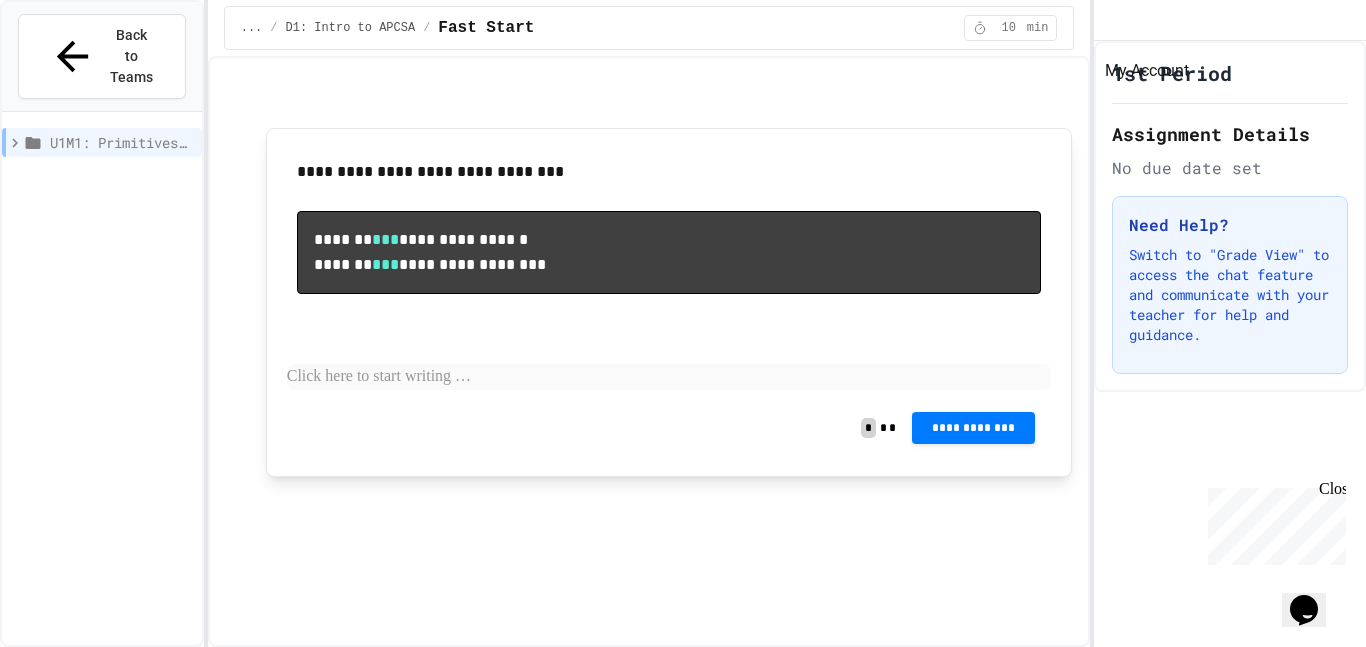 click 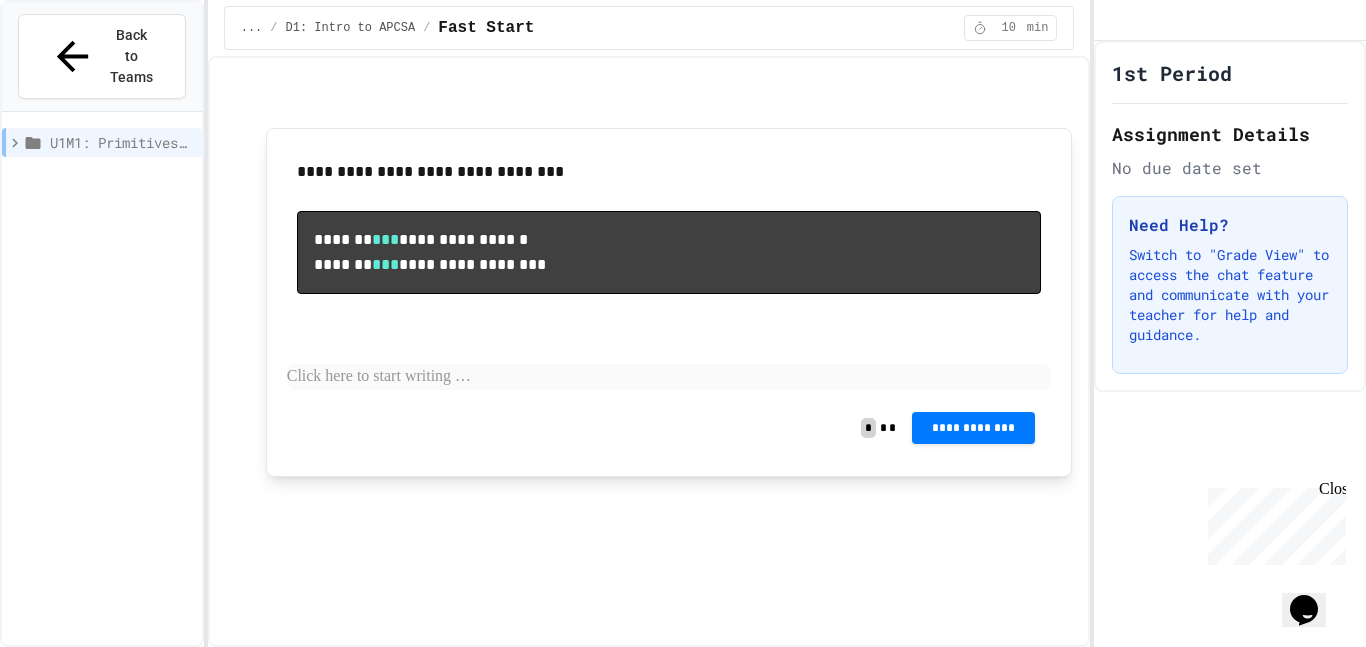 click on "Settings" at bounding box center (693, 2121) 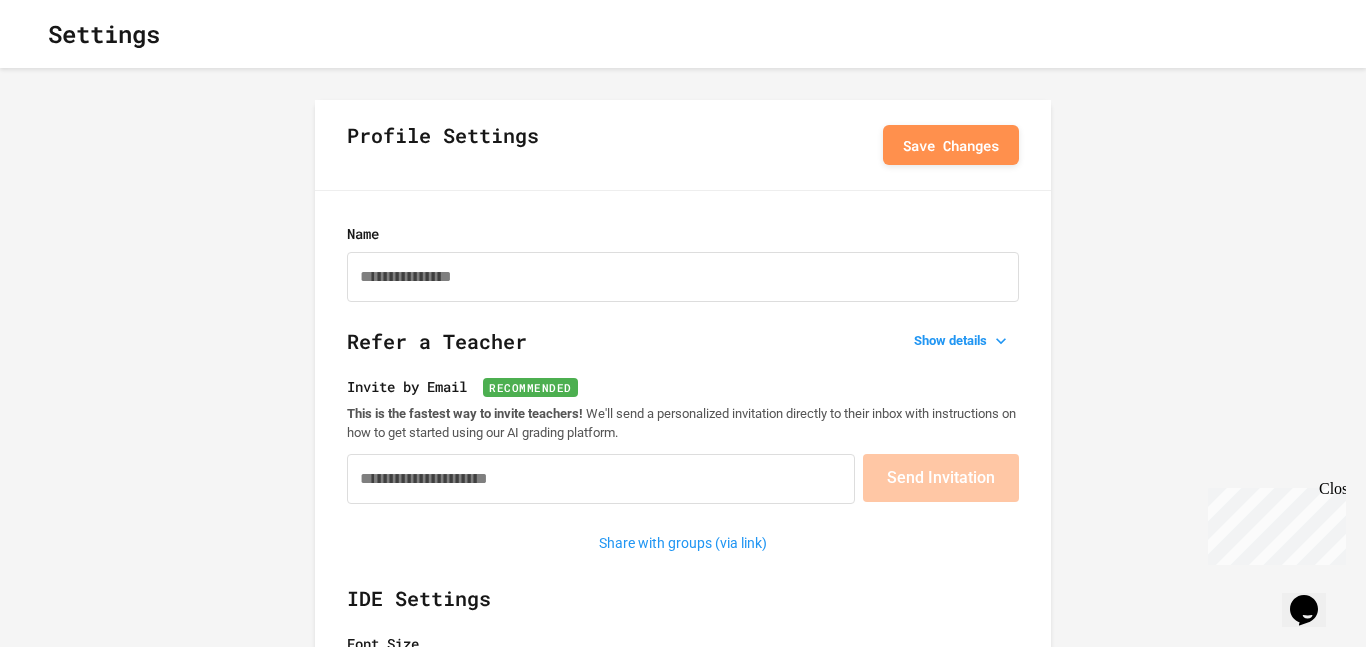 type on "**********" 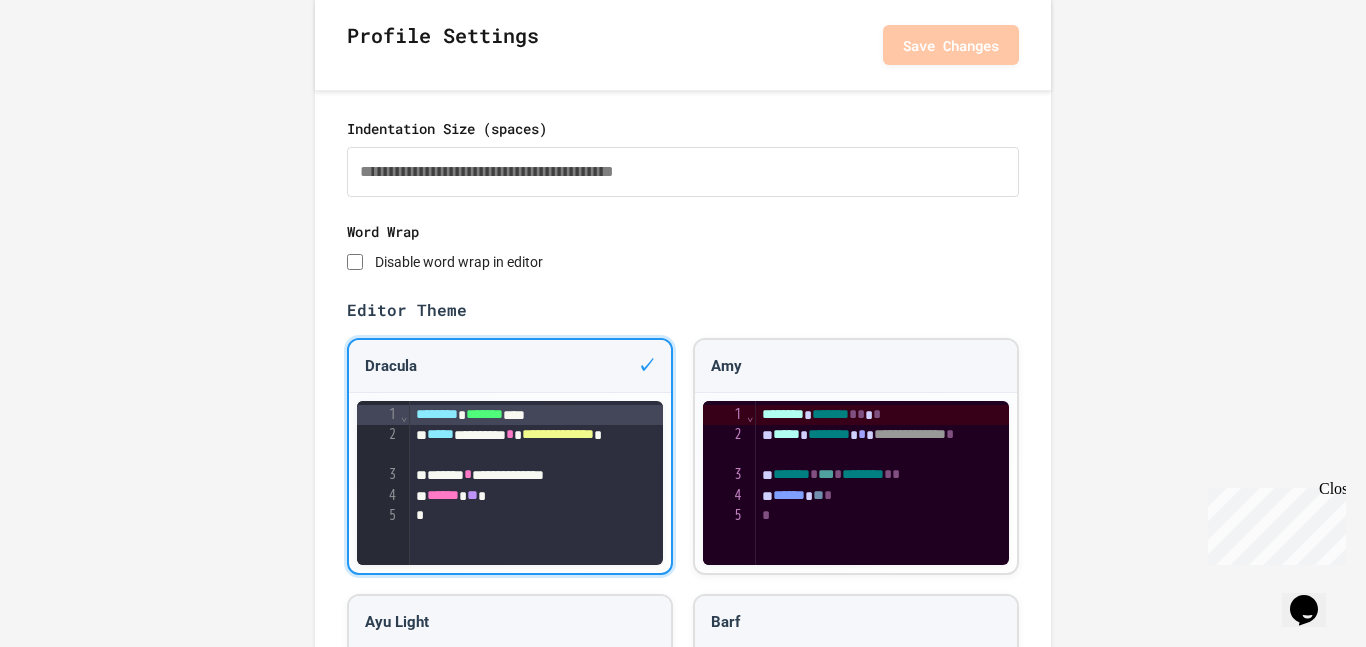 scroll, scrollTop: 1313, scrollLeft: 0, axis: vertical 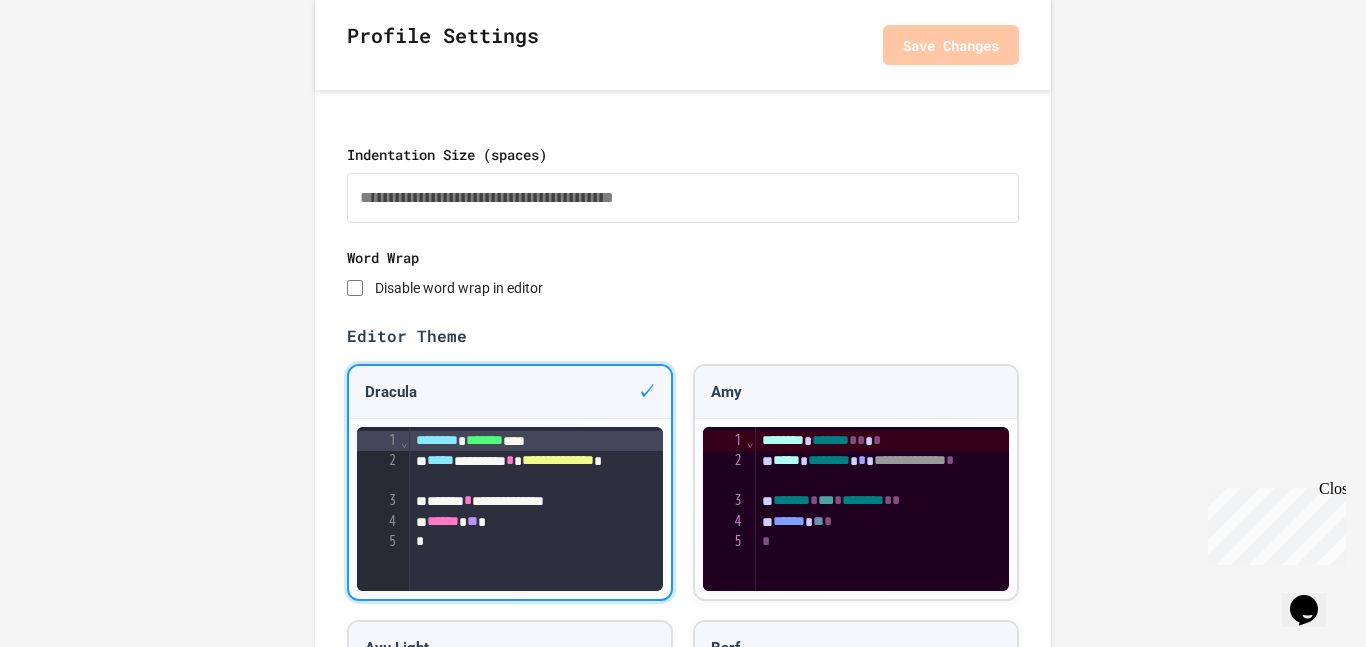 click on "**********" at bounding box center [537, 1237] 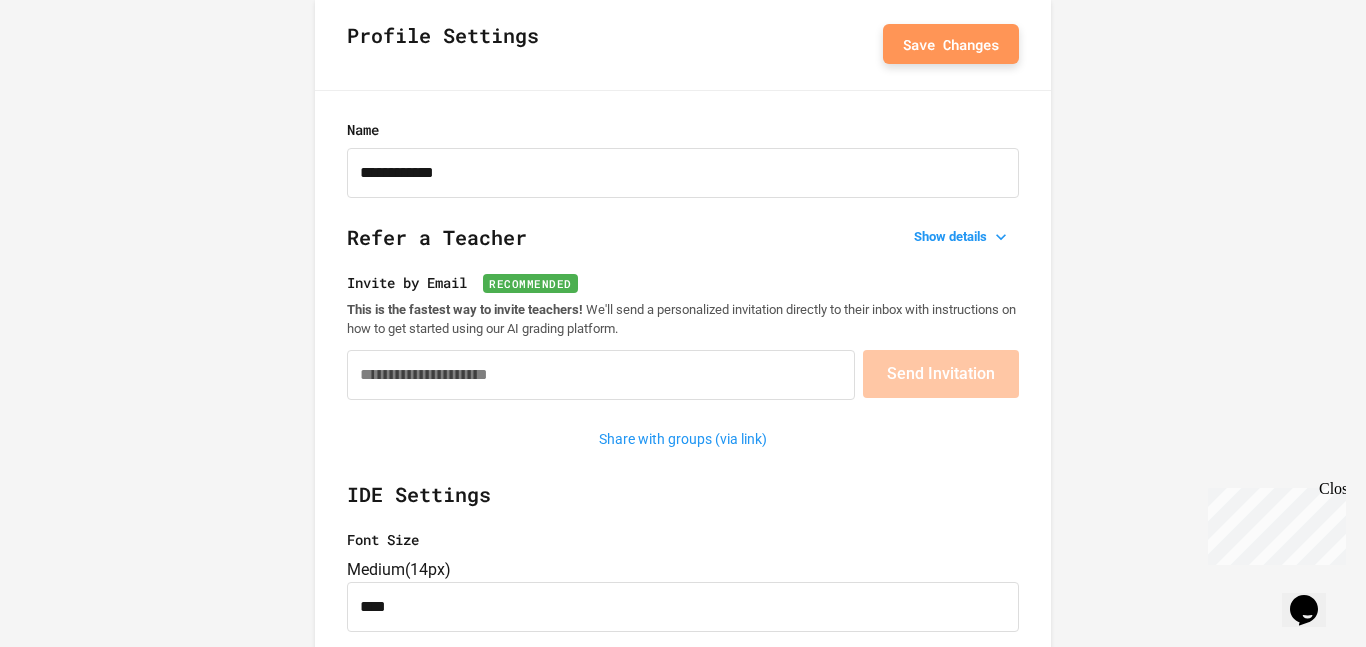 scroll, scrollTop: 84, scrollLeft: 0, axis: vertical 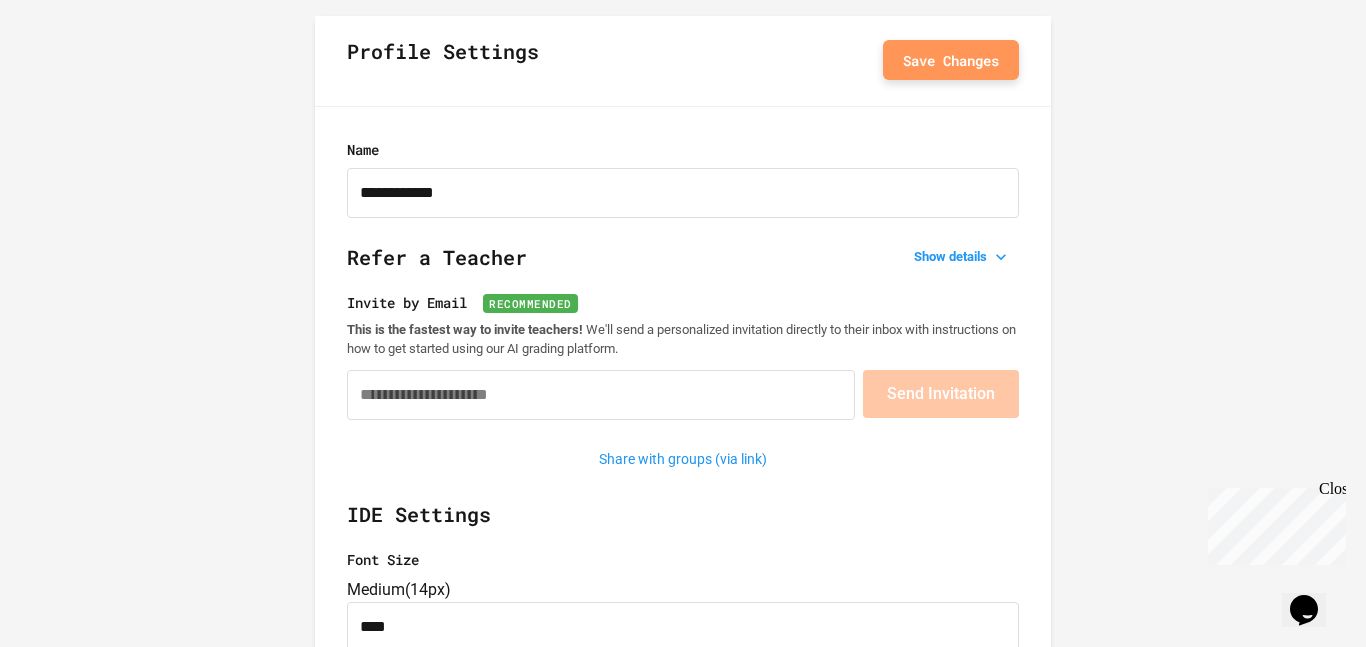 click on "Save Changes" at bounding box center [951, 60] 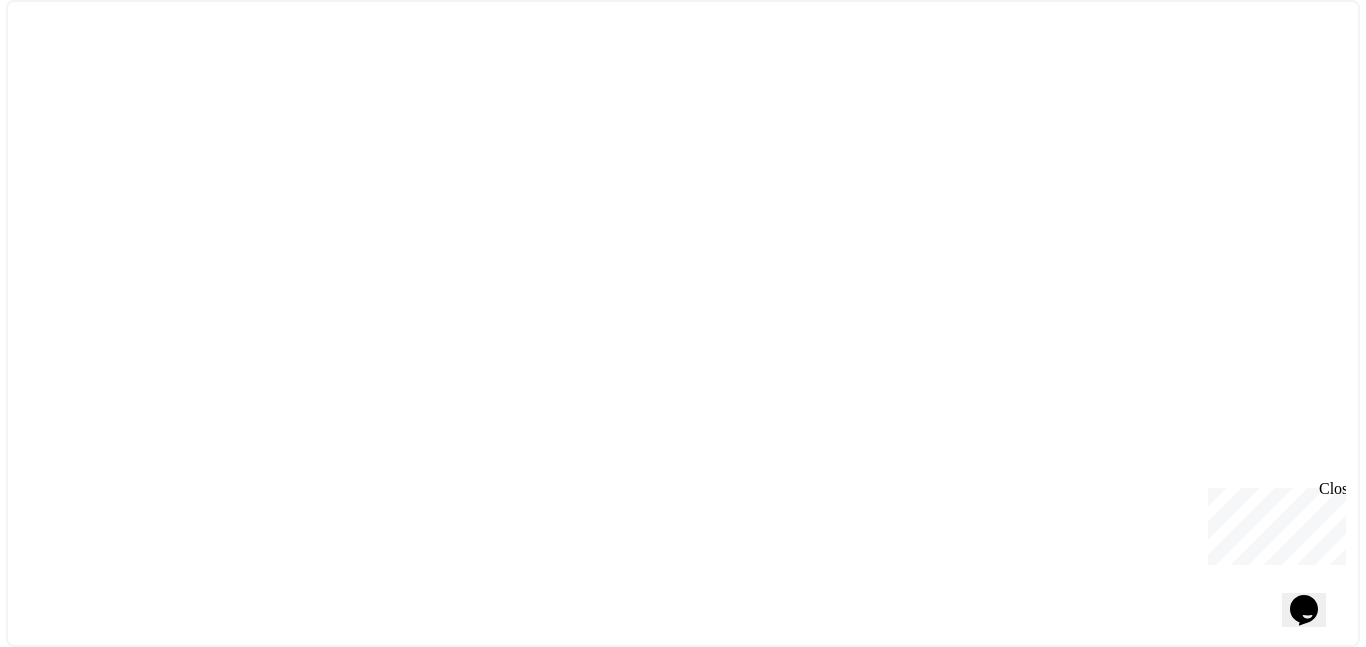 scroll, scrollTop: 0, scrollLeft: 0, axis: both 